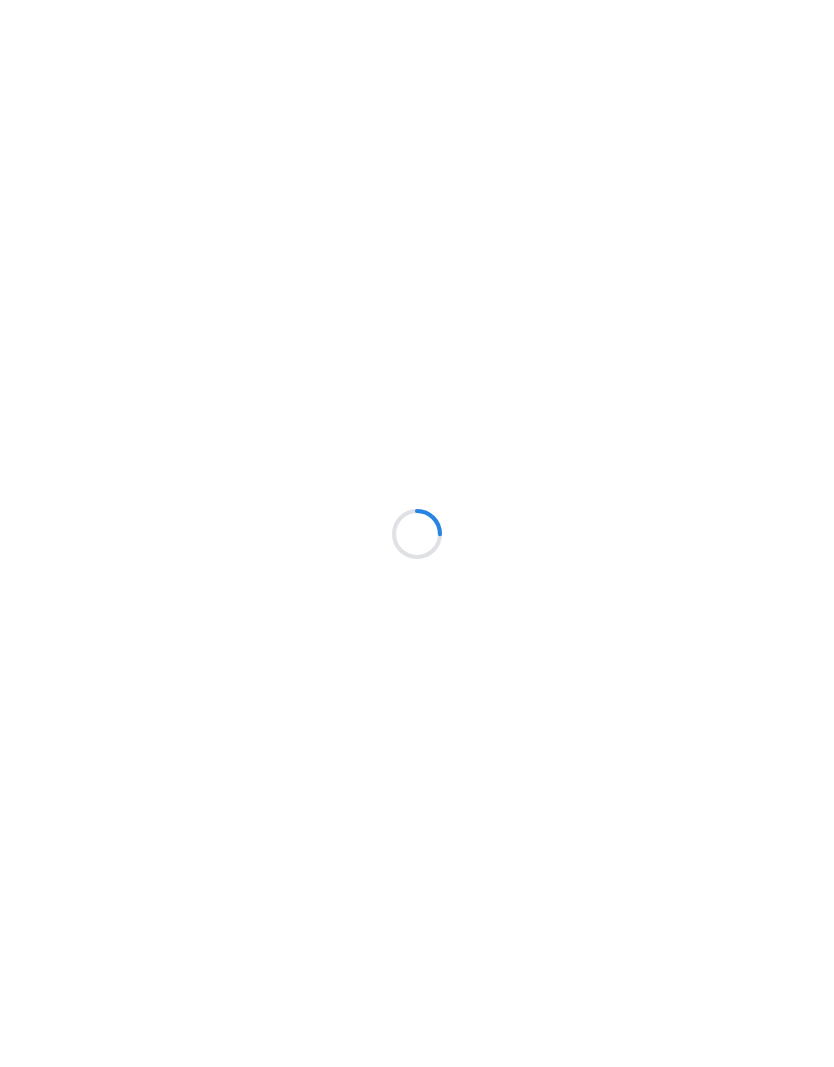 scroll, scrollTop: 0, scrollLeft: 0, axis: both 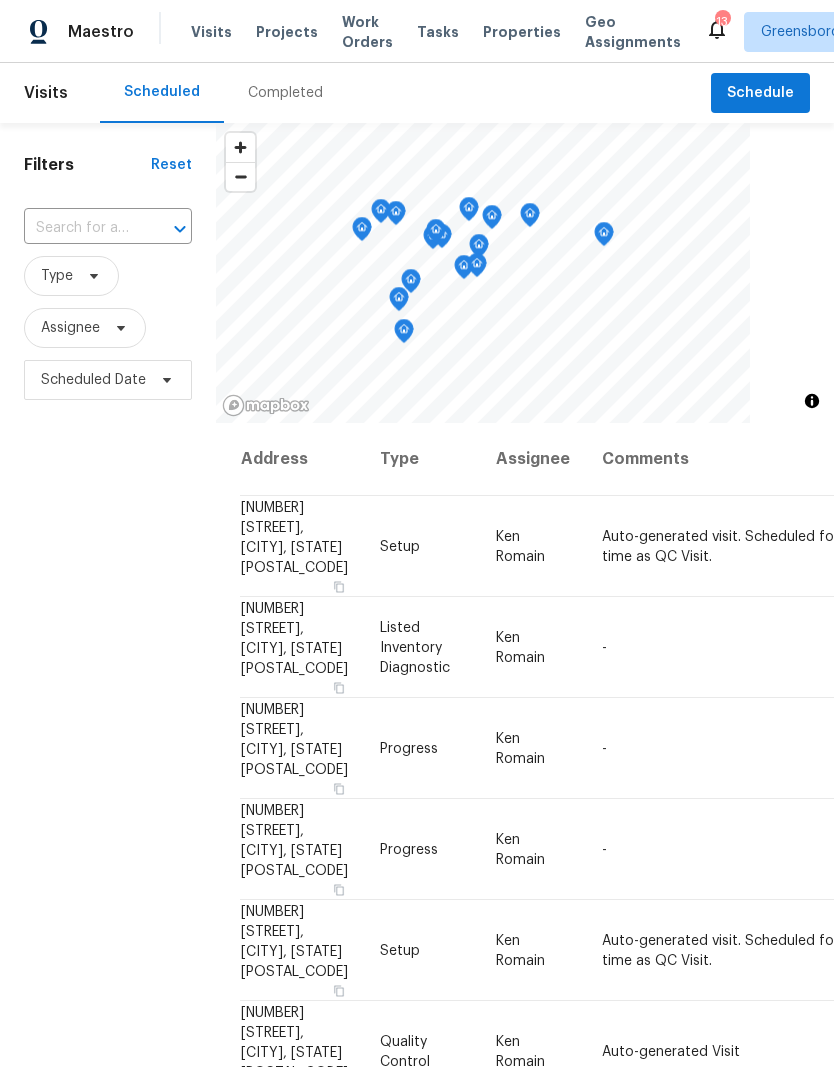 click on "Properties" at bounding box center (522, 32) 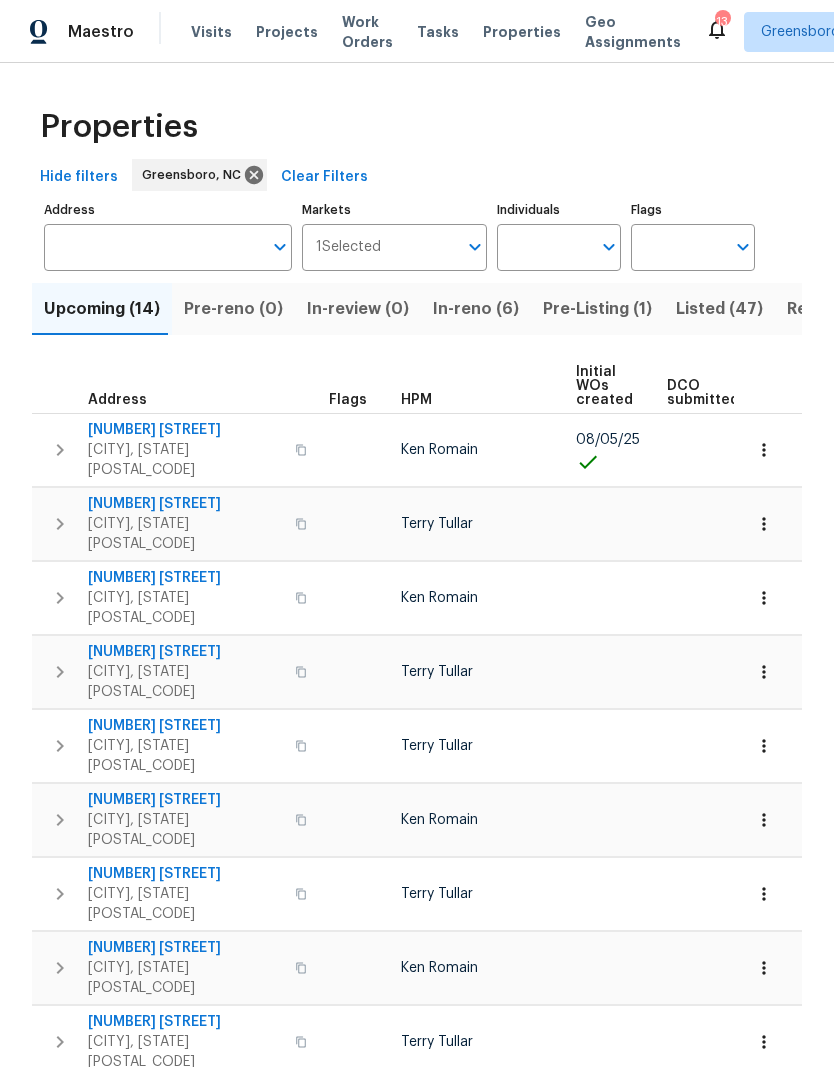 click on "In-reno (6)" at bounding box center (476, 309) 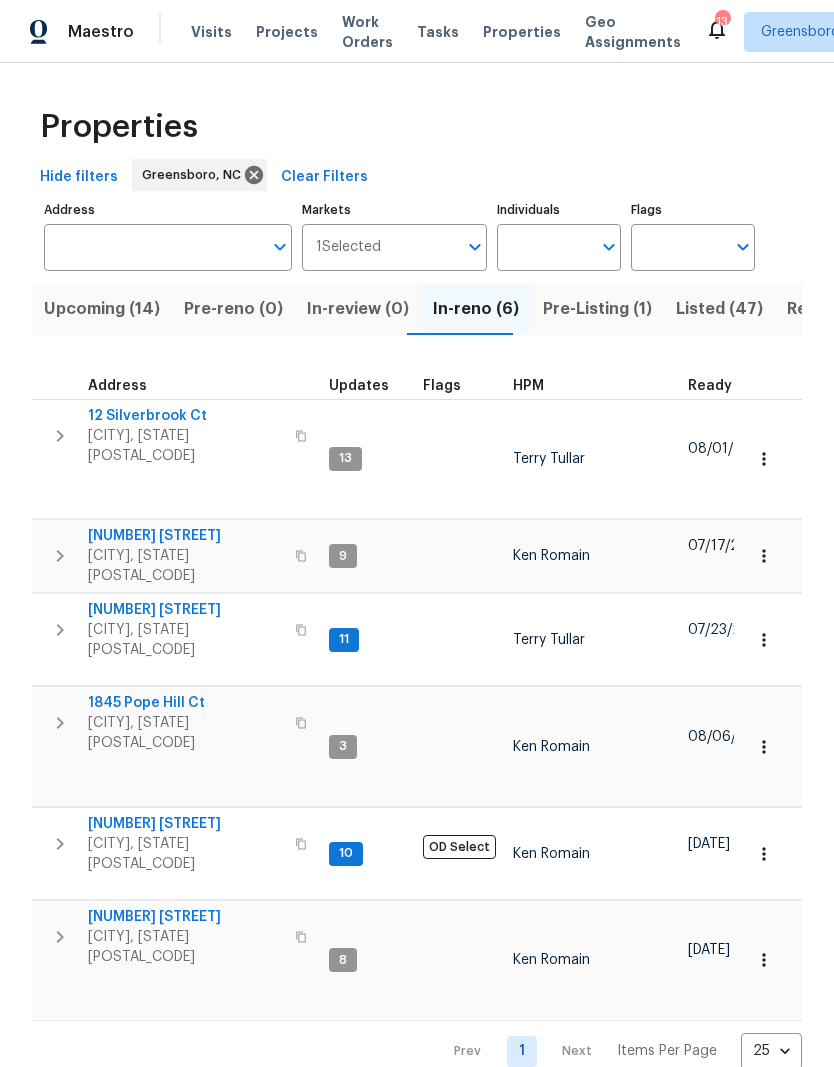 click on "12 Silverbrook Ct" at bounding box center [185, 416] 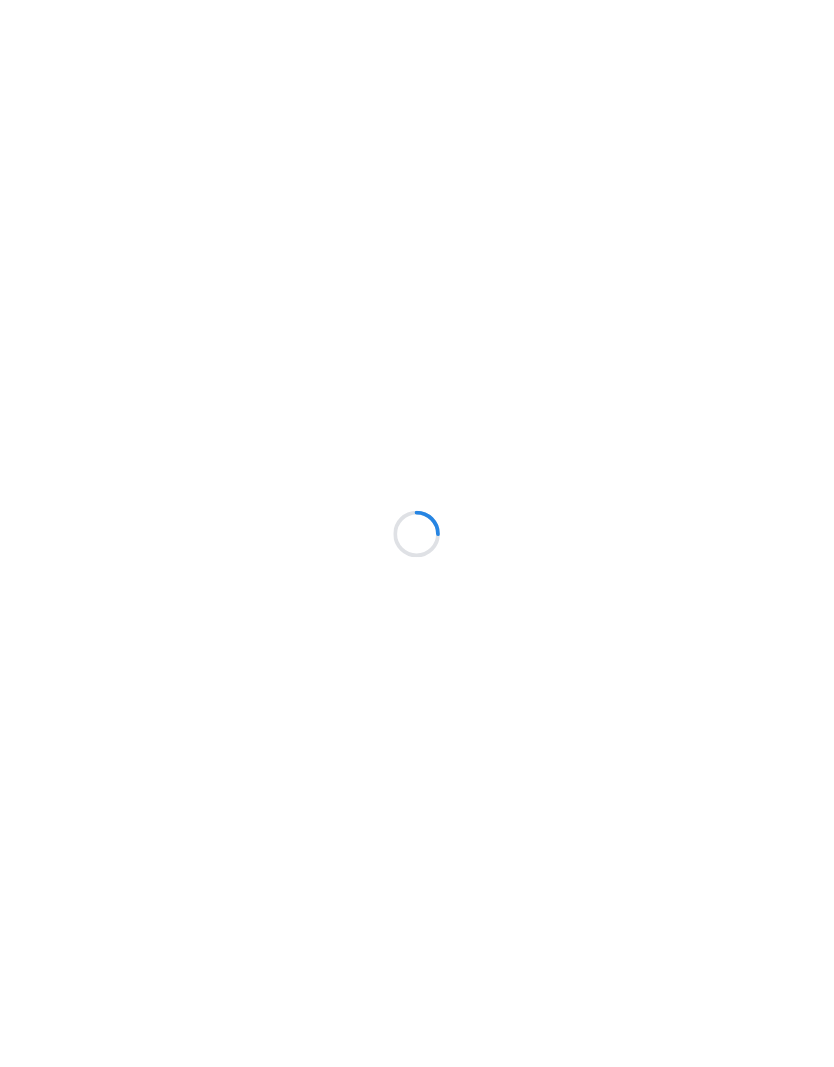 scroll, scrollTop: 0, scrollLeft: 0, axis: both 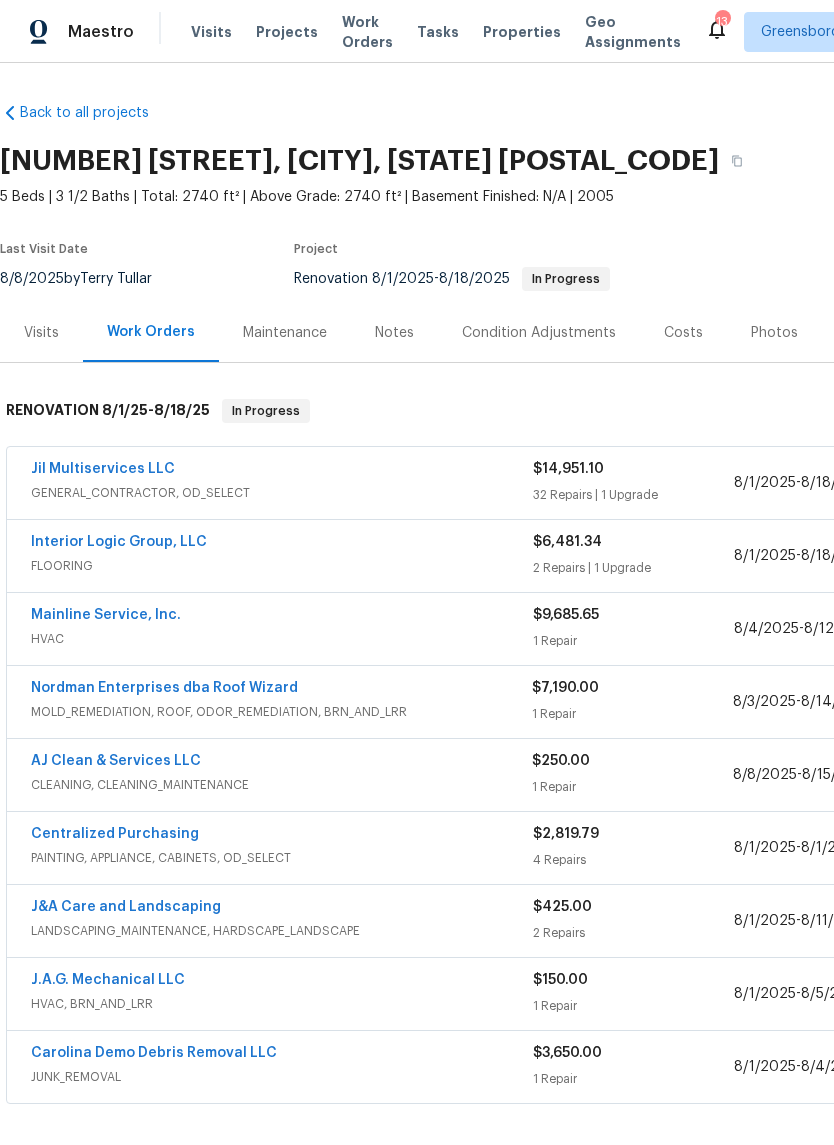 click on "Jil Multiservices LLC" at bounding box center [103, 469] 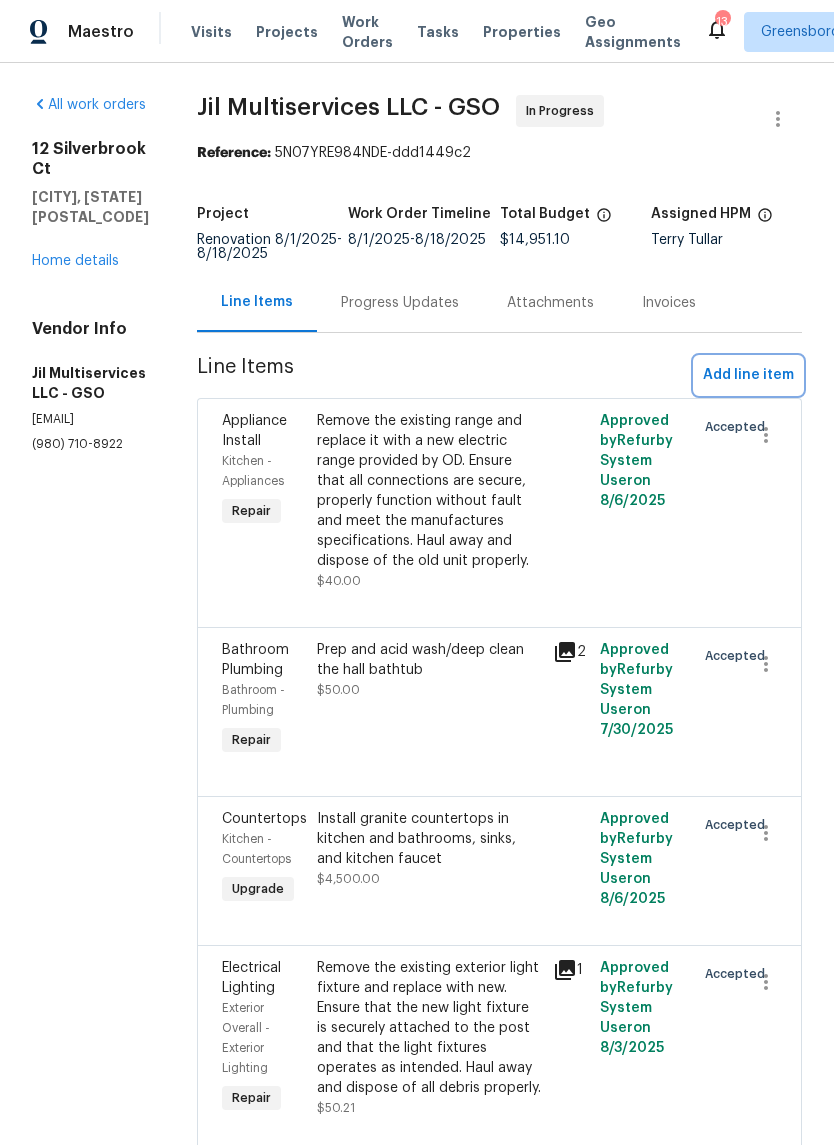 click on "Add line item" at bounding box center [748, 375] 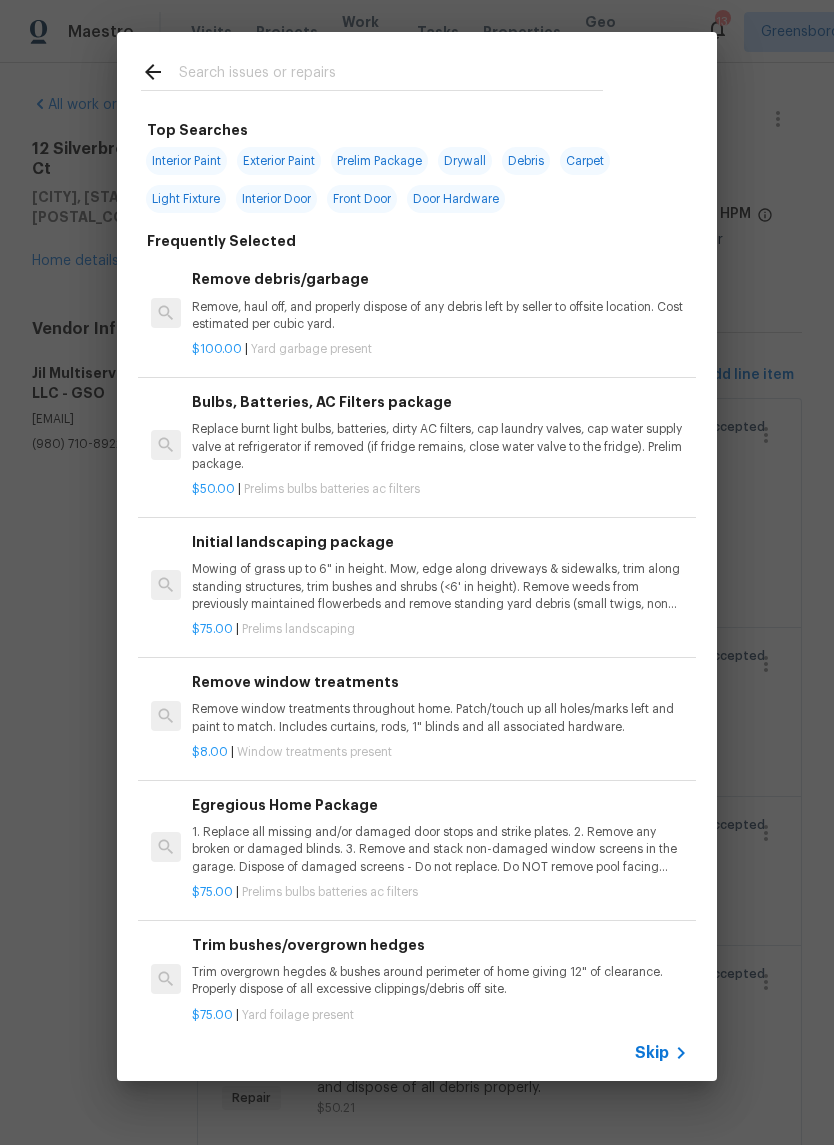 click at bounding box center (391, 75) 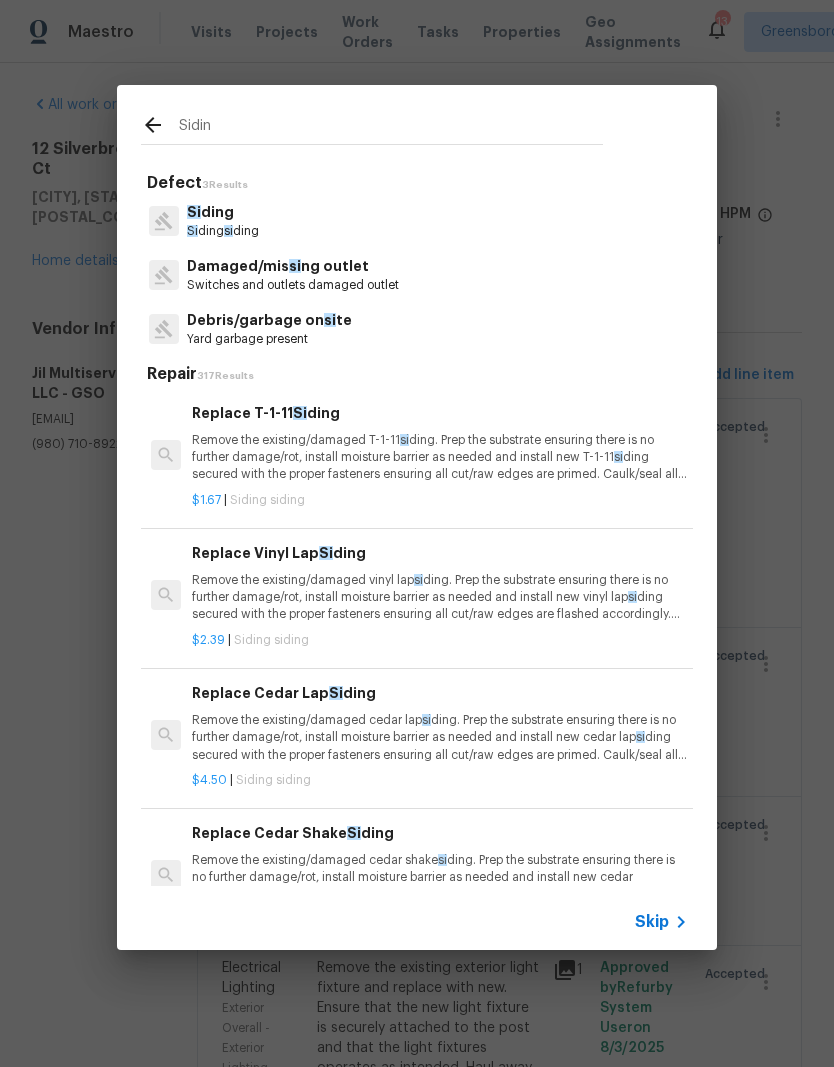 type on "Siding" 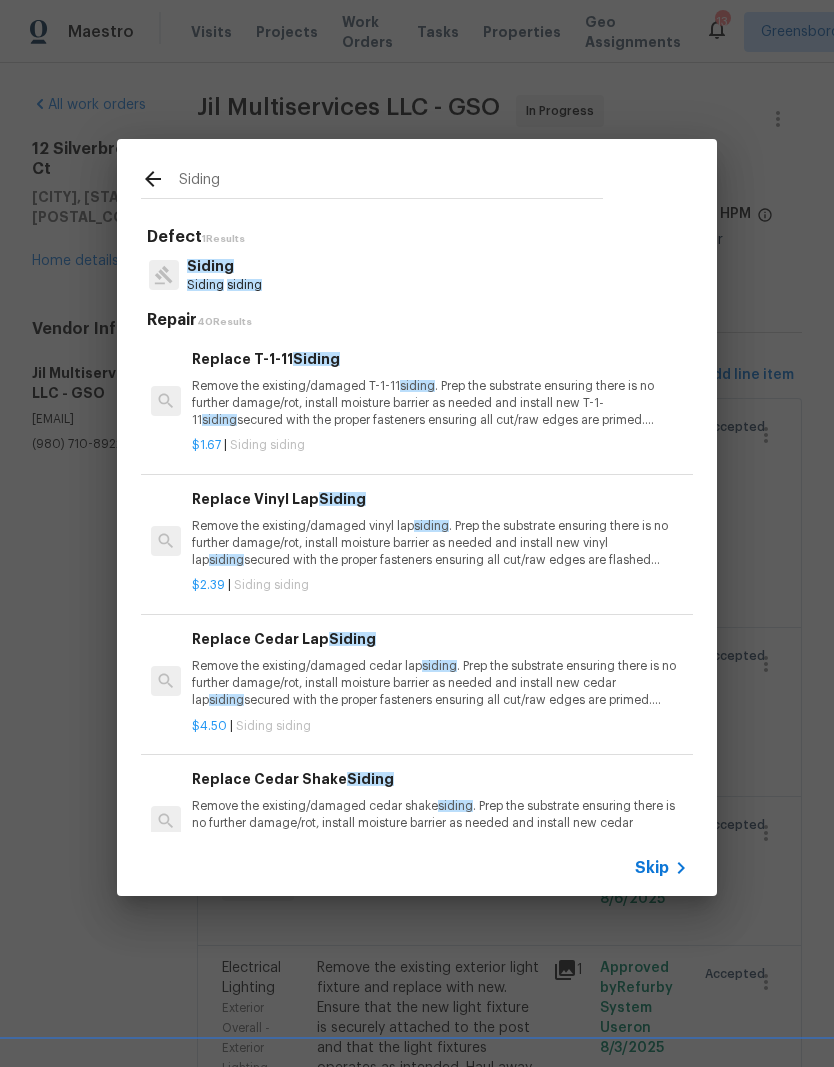 click on "Siding" at bounding box center [205, 285] 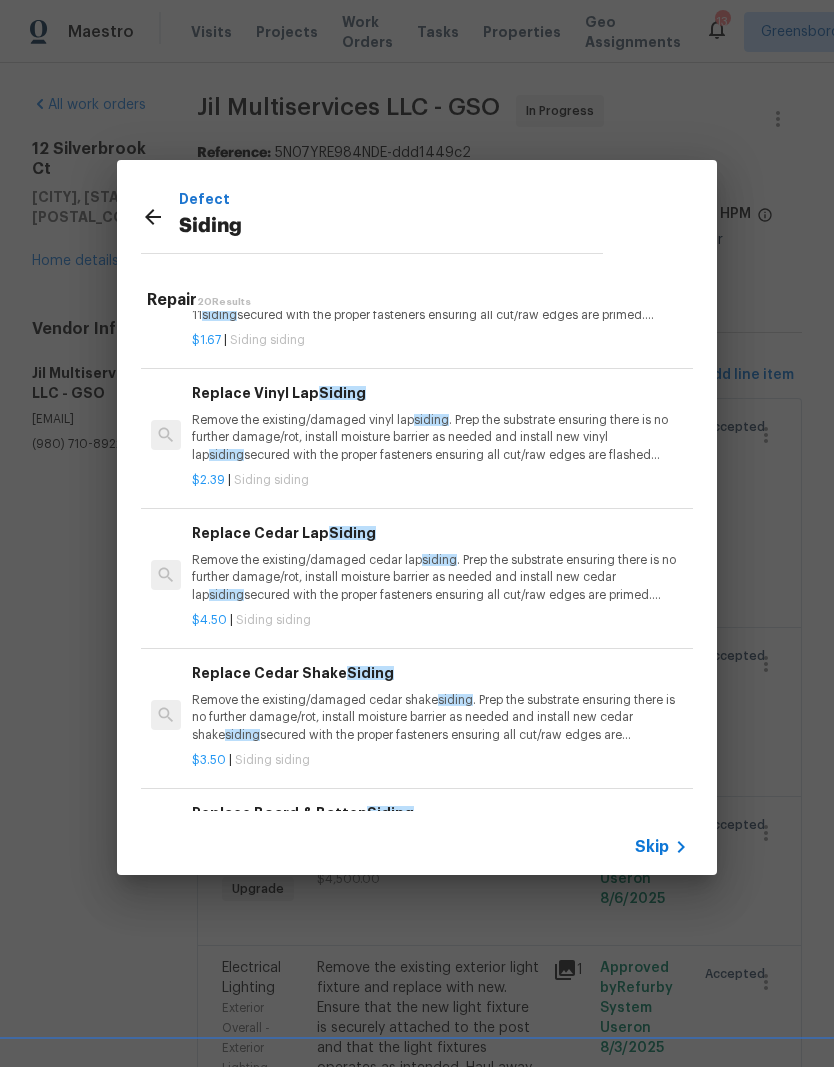scroll, scrollTop: 88, scrollLeft: 0, axis: vertical 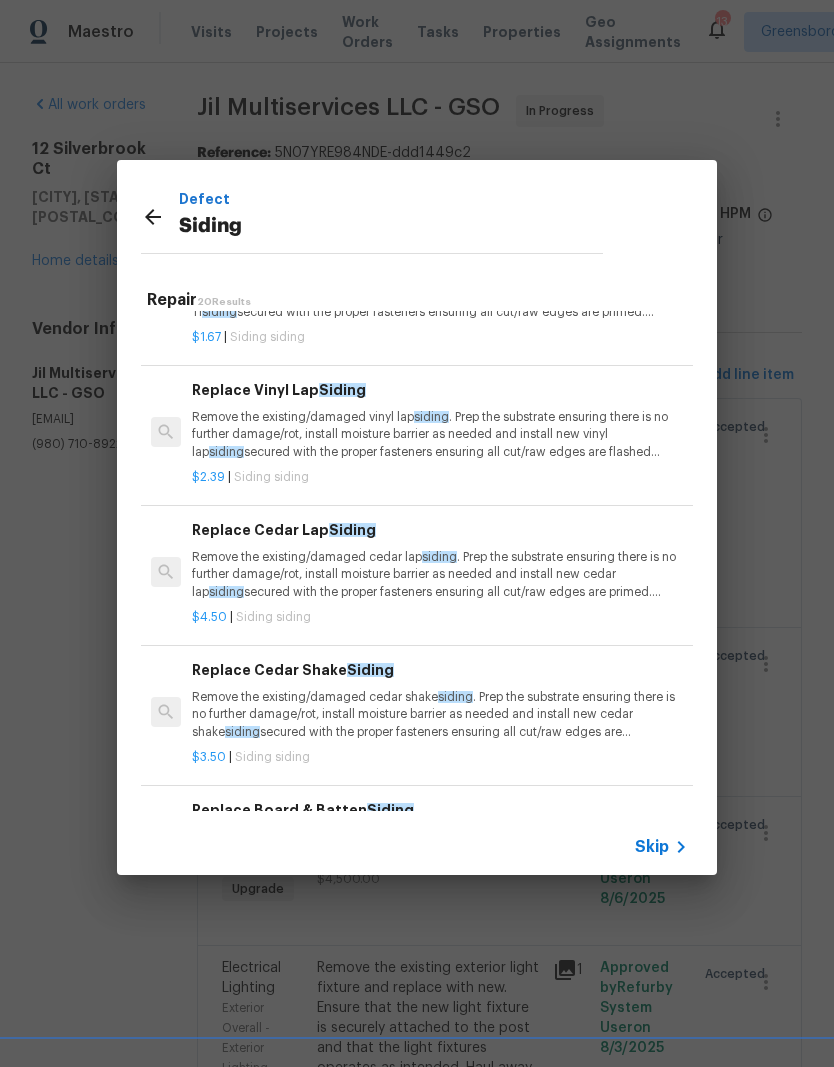 click on "Remove the existing/damaged vinyl lap  siding . Prep the substrate ensuring there is no further damage/rot, install moisture barrier as needed and install new vinyl lap  siding  secured with the proper fasteners ensuring all cut/raw edges are flashed accordingly. Ensure that the new  siding  matches as close to the existing  siding  as possible. Haul away and dispose of all debris properly." at bounding box center (440, 434) 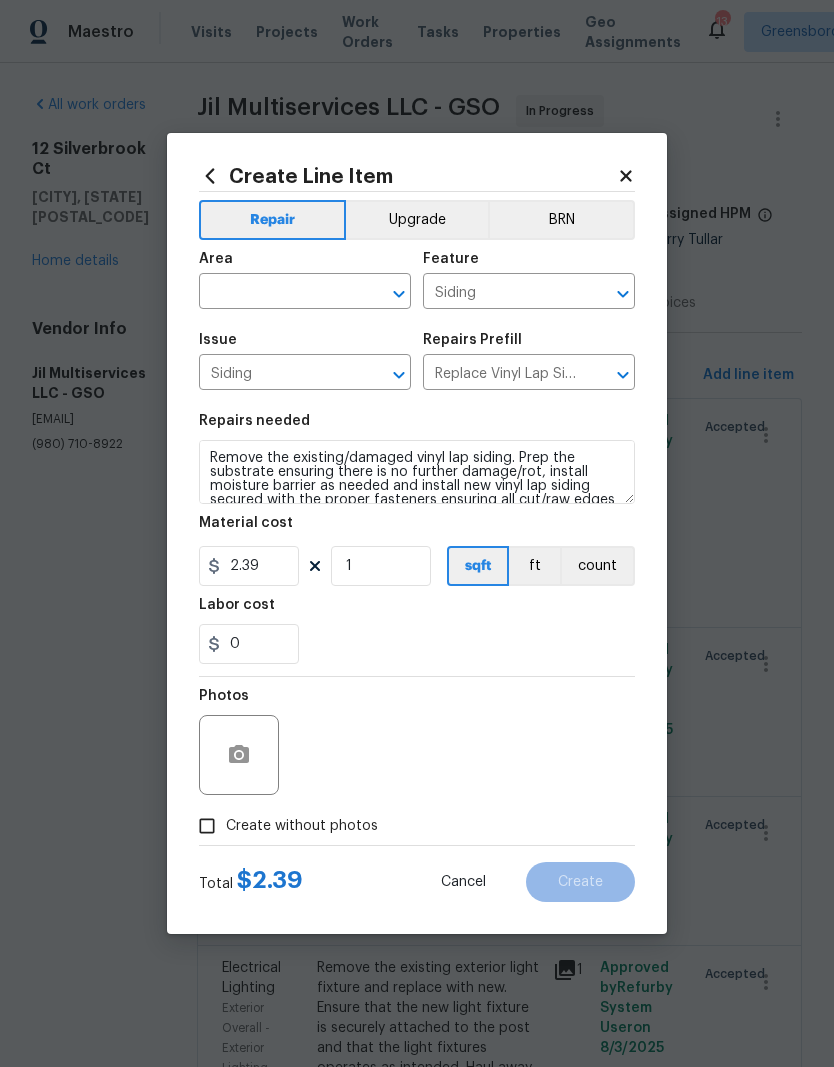 click at bounding box center [277, 293] 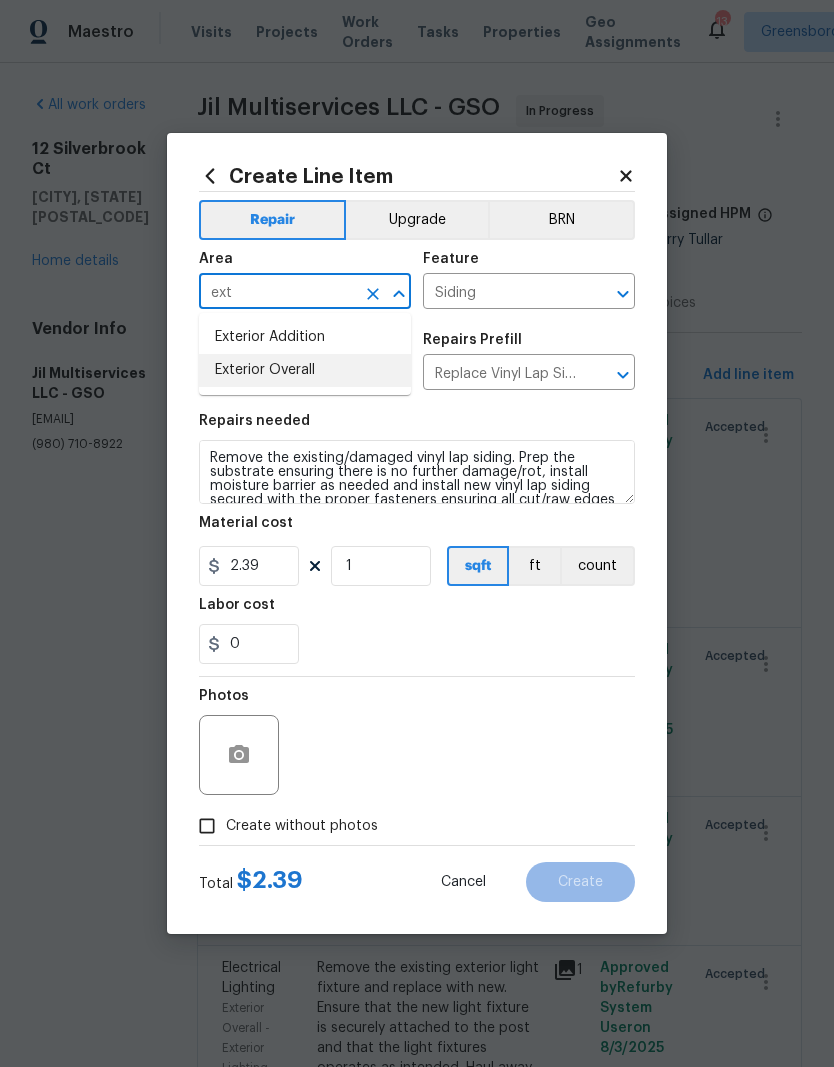 click on "Exterior Overall" at bounding box center [305, 370] 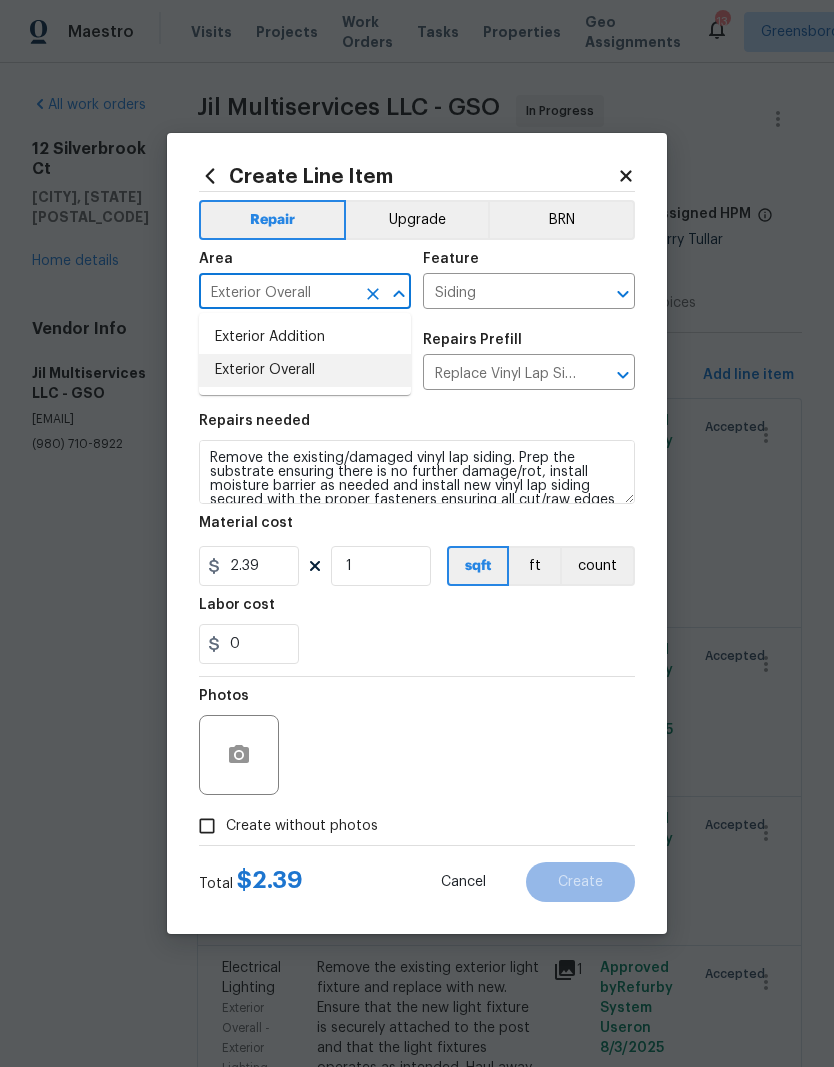 click on "Siding" at bounding box center (277, 374) 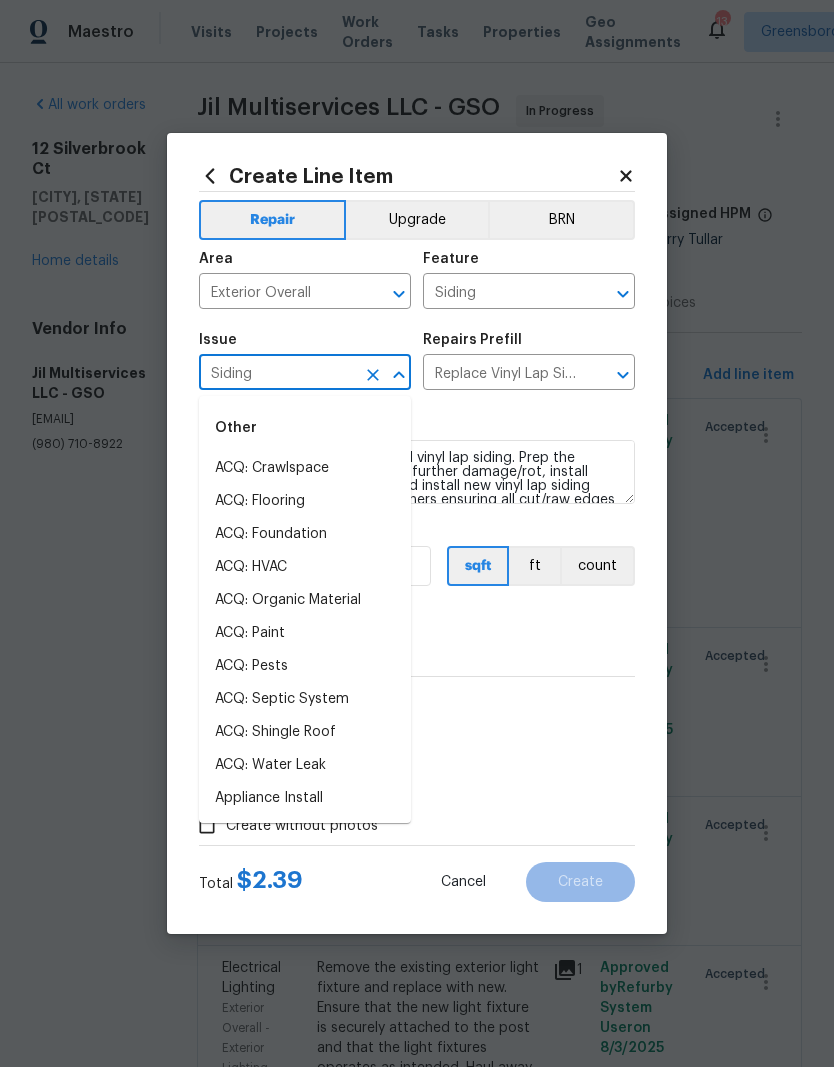 click on "0" at bounding box center [417, 644] 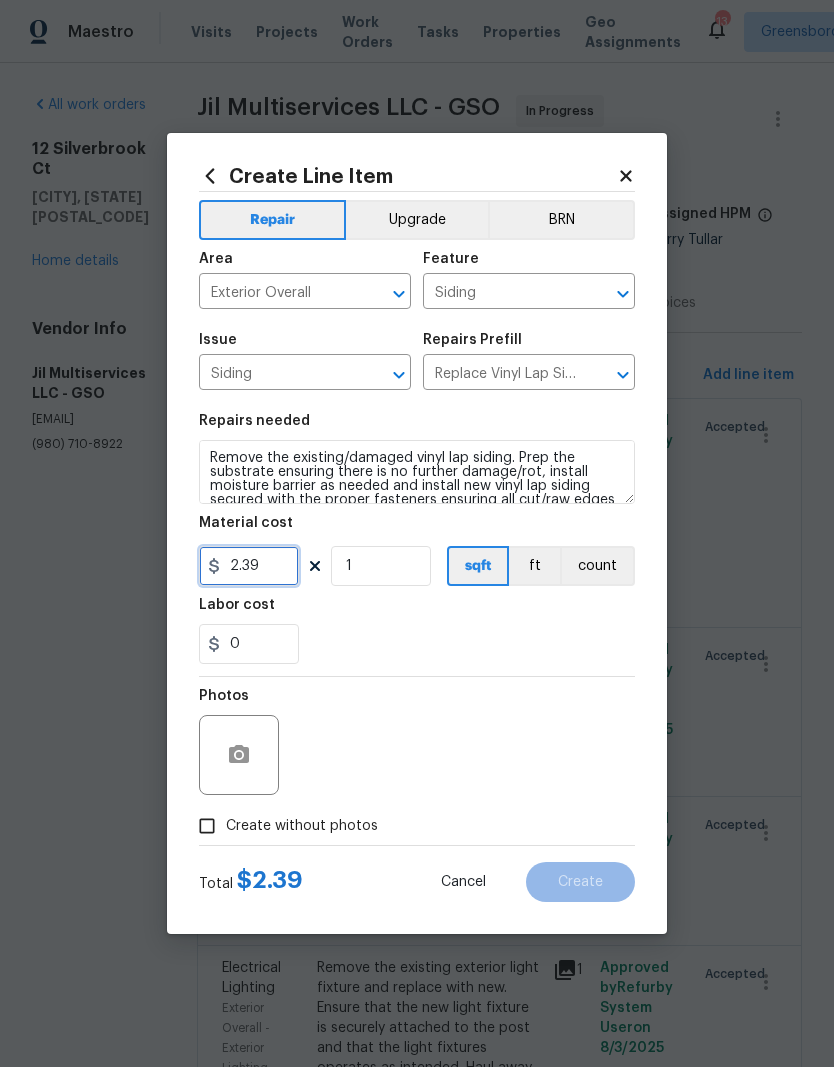 click on "2.39" at bounding box center [249, 566] 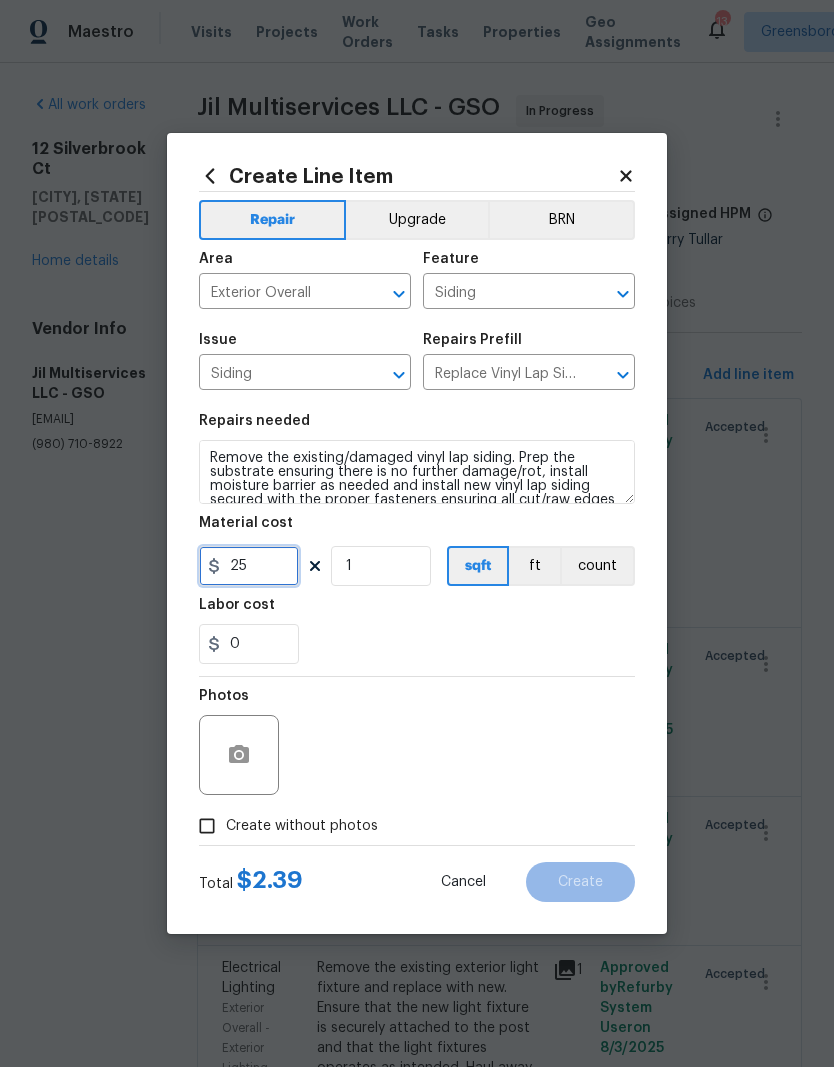 type on "25" 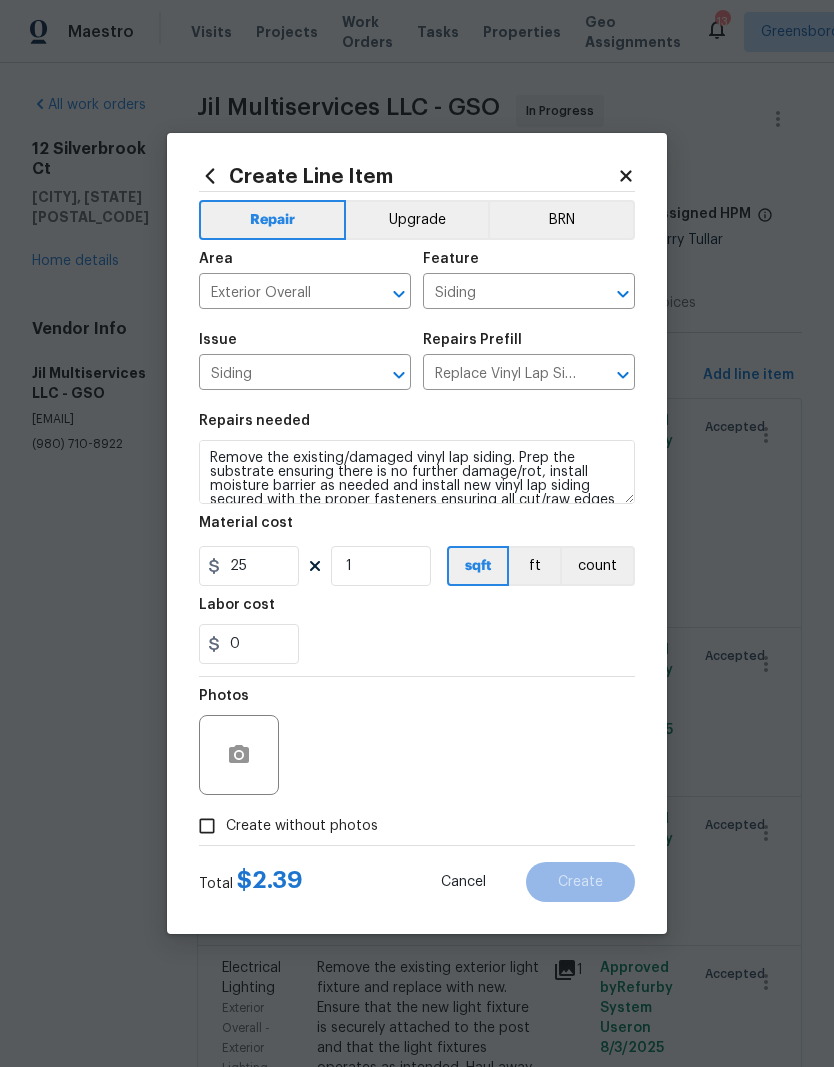 click on "0" at bounding box center [417, 644] 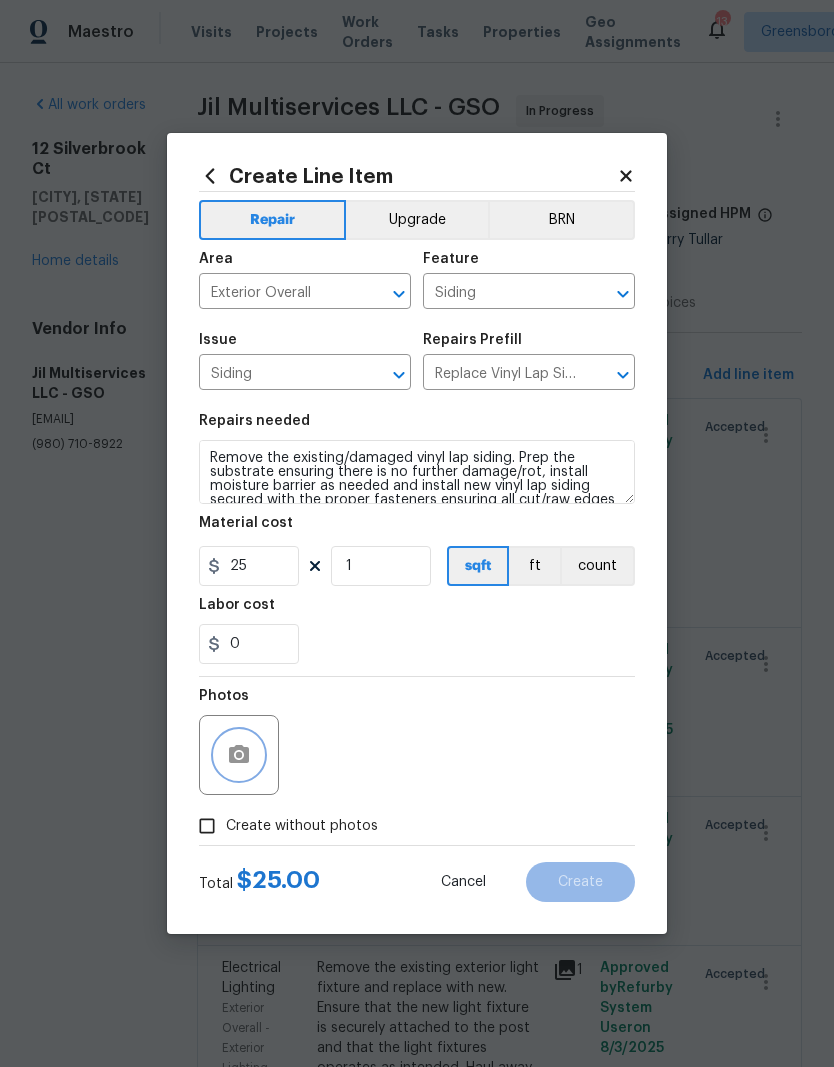 click at bounding box center [239, 755] 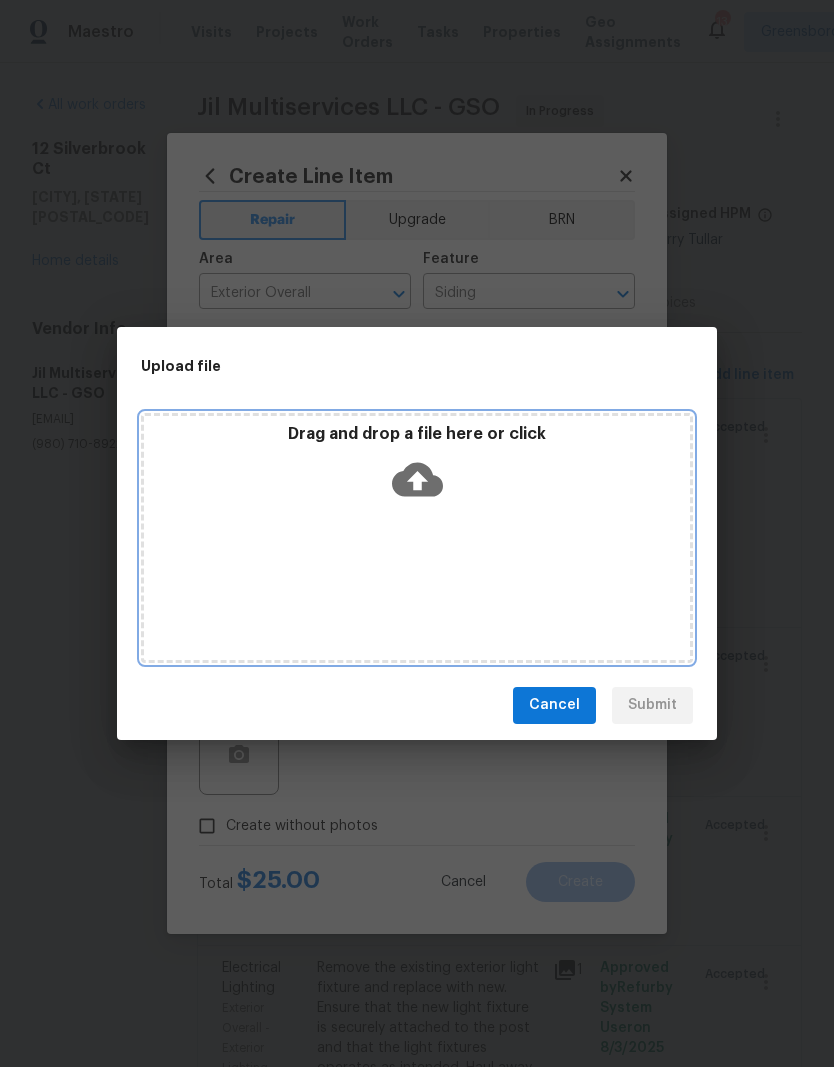 click 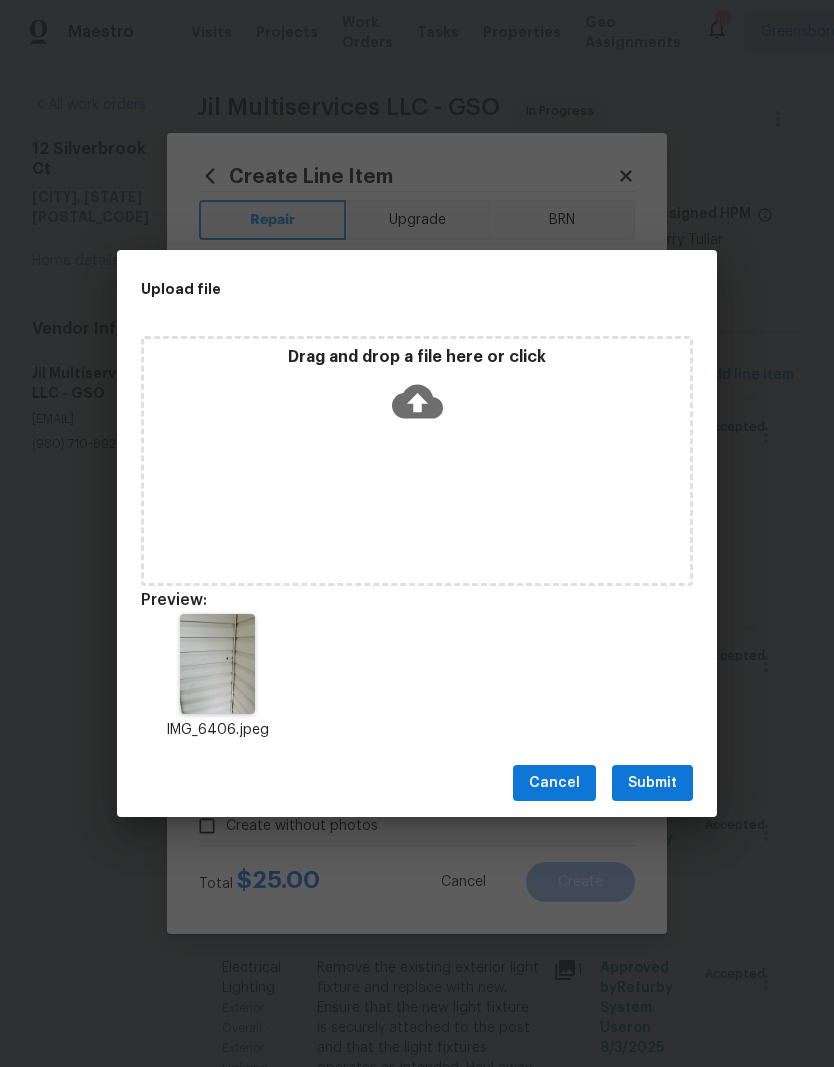 click on "Submit" at bounding box center (652, 783) 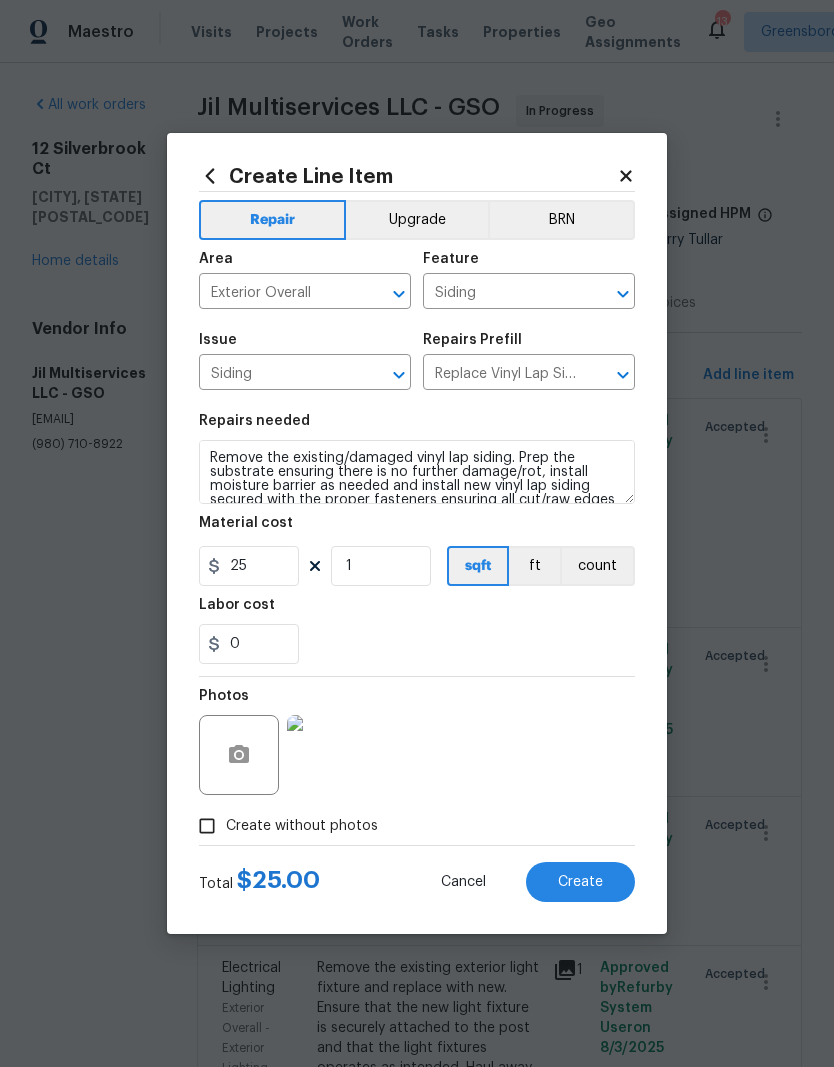 click on "Create" at bounding box center [580, 882] 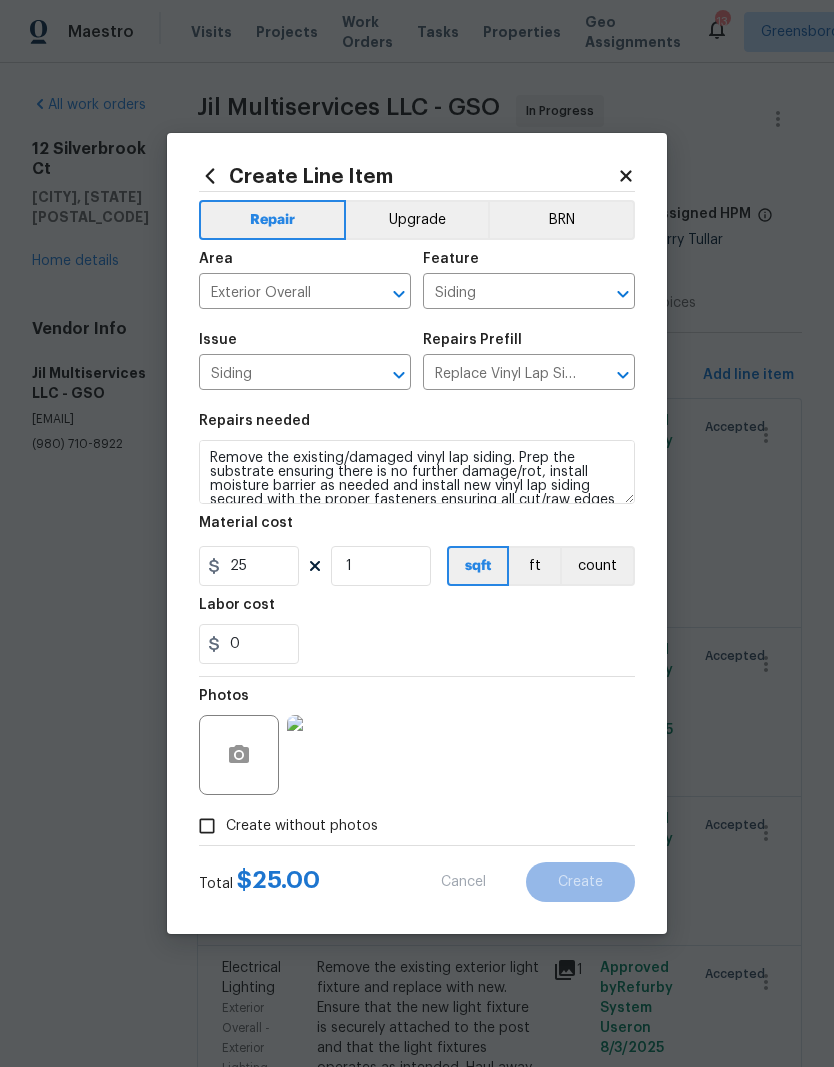 type on "0" 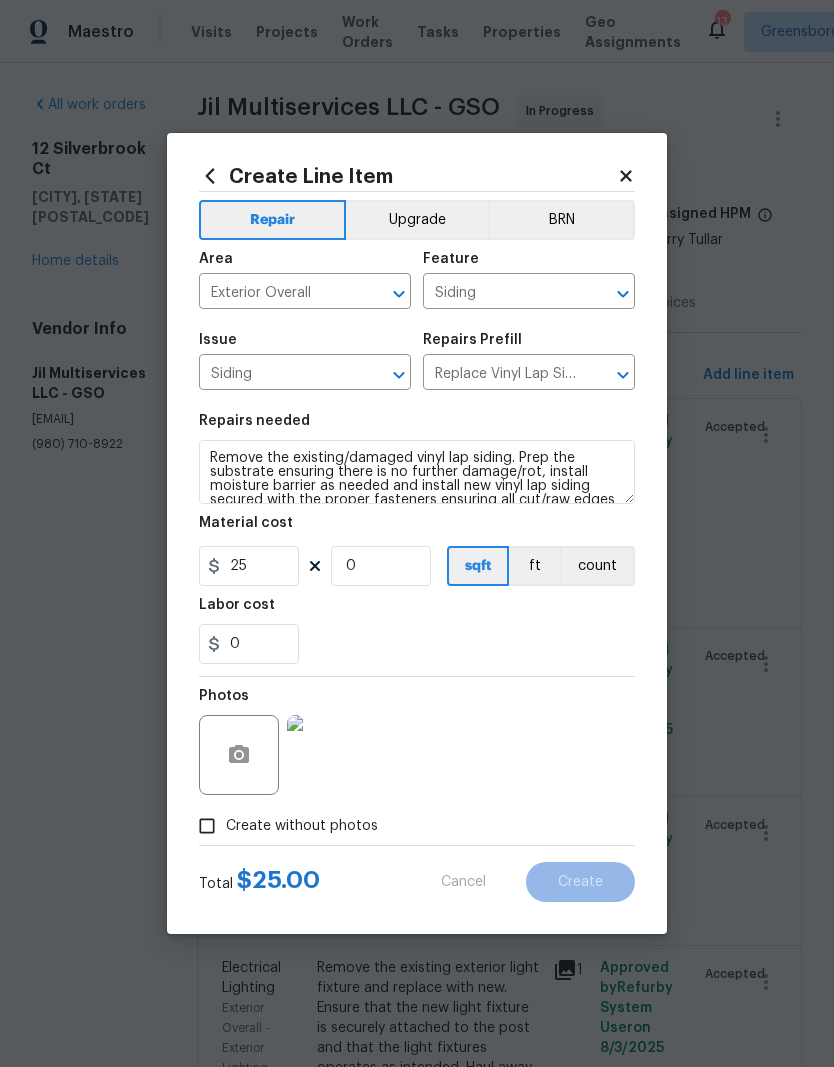 type 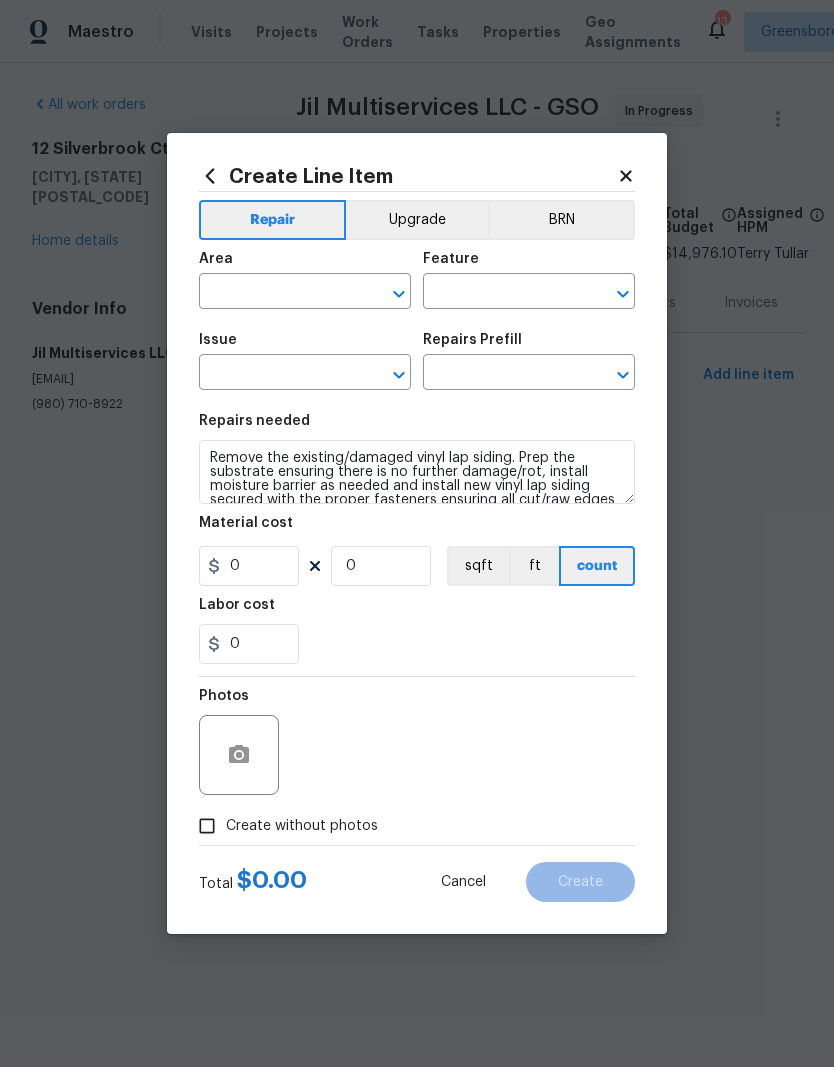 click on "Create Line Item Repair Upgrade BRN Area ​ Feature ​ Issue ​ Repairs Prefill ​ Repairs needed Remove the existing/damaged vinyl lap siding. Prep the substrate ensuring there is no further damage/rot, install moisture barrier as needed and install new vinyl lap siding secured with the proper fasteners ensuring all cut/raw edges are flashed accordingly. Ensure that the new siding matches as close to the existing siding as possible. Haul away and dispose of all debris properly. Material cost 0 0 sqft ft count Labor cost 0 Photos Create without photos Total   $ 0.00 Cancel Create" at bounding box center [417, 533] 